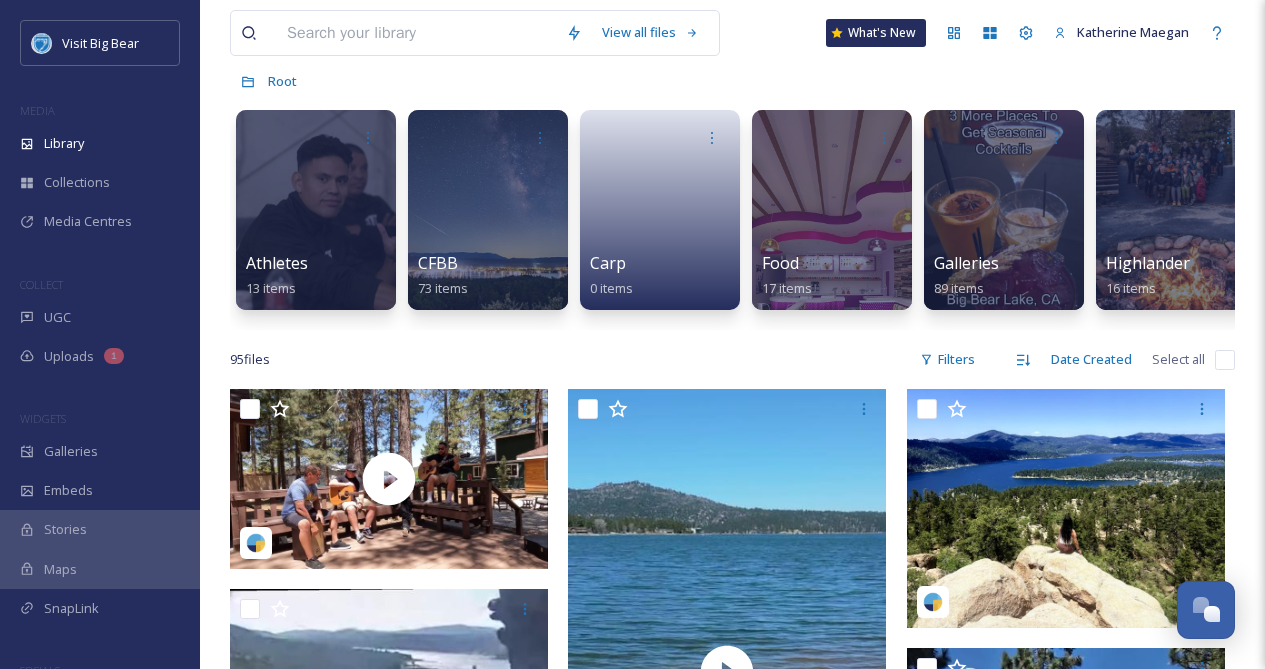 scroll, scrollTop: 0, scrollLeft: 0, axis: both 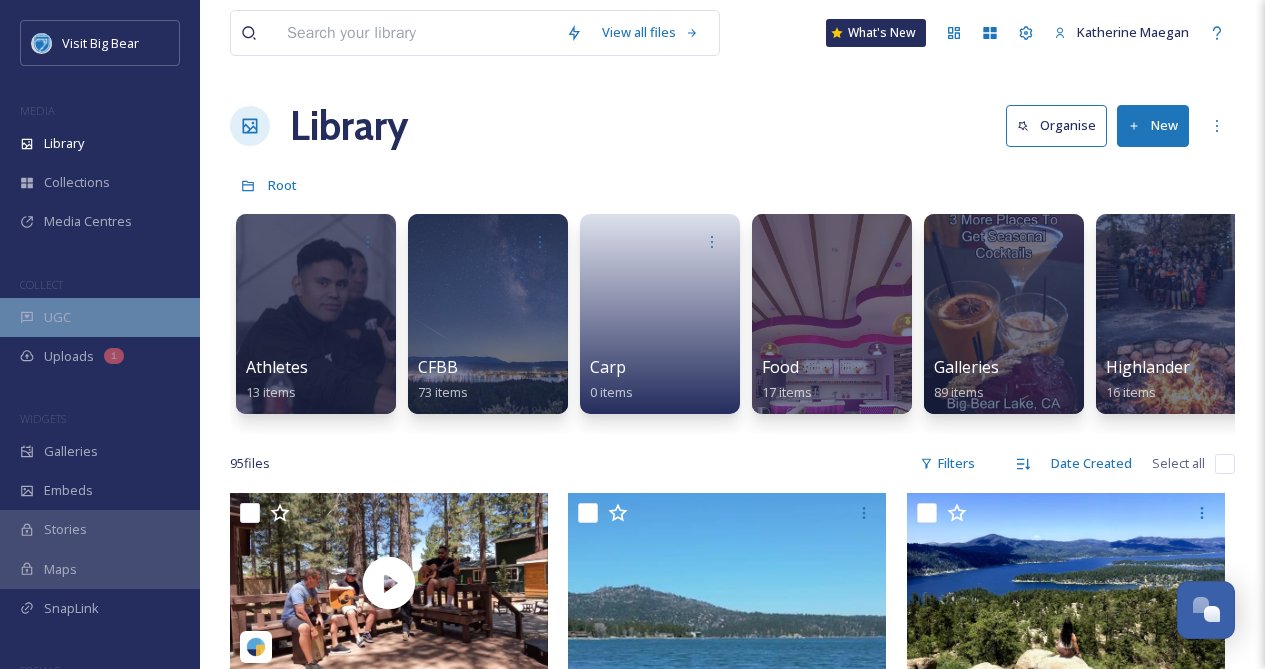 click on "UGC" at bounding box center (100, 317) 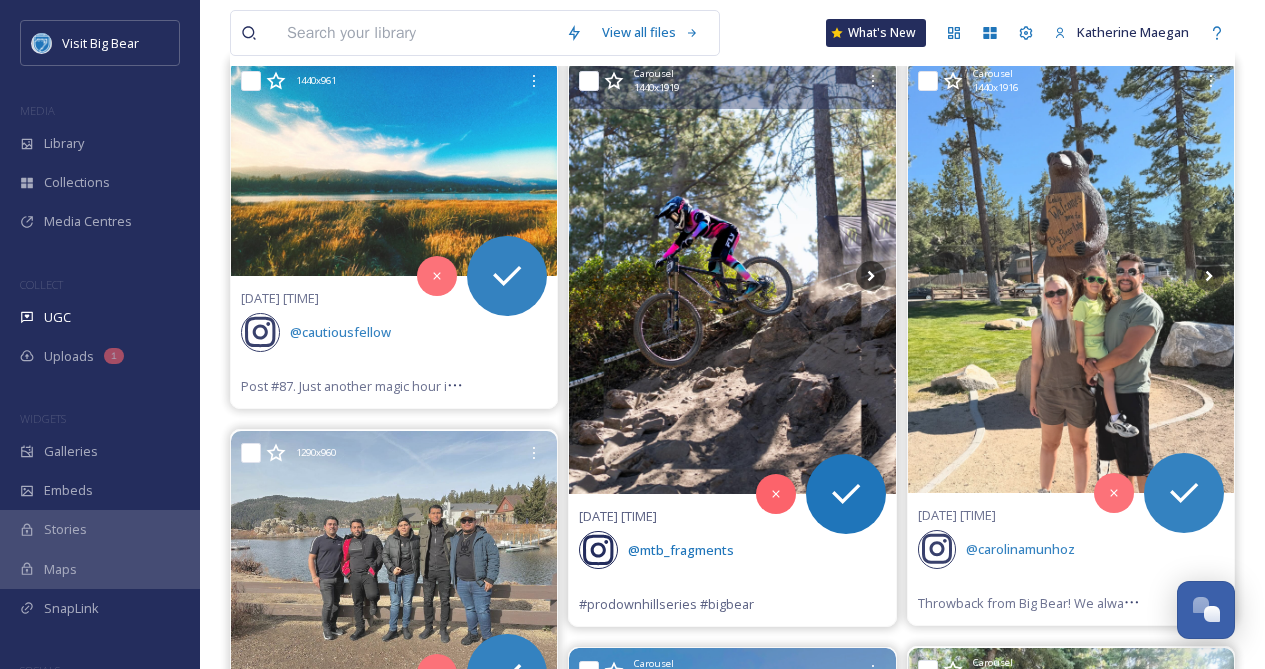 scroll, scrollTop: 263, scrollLeft: 0, axis: vertical 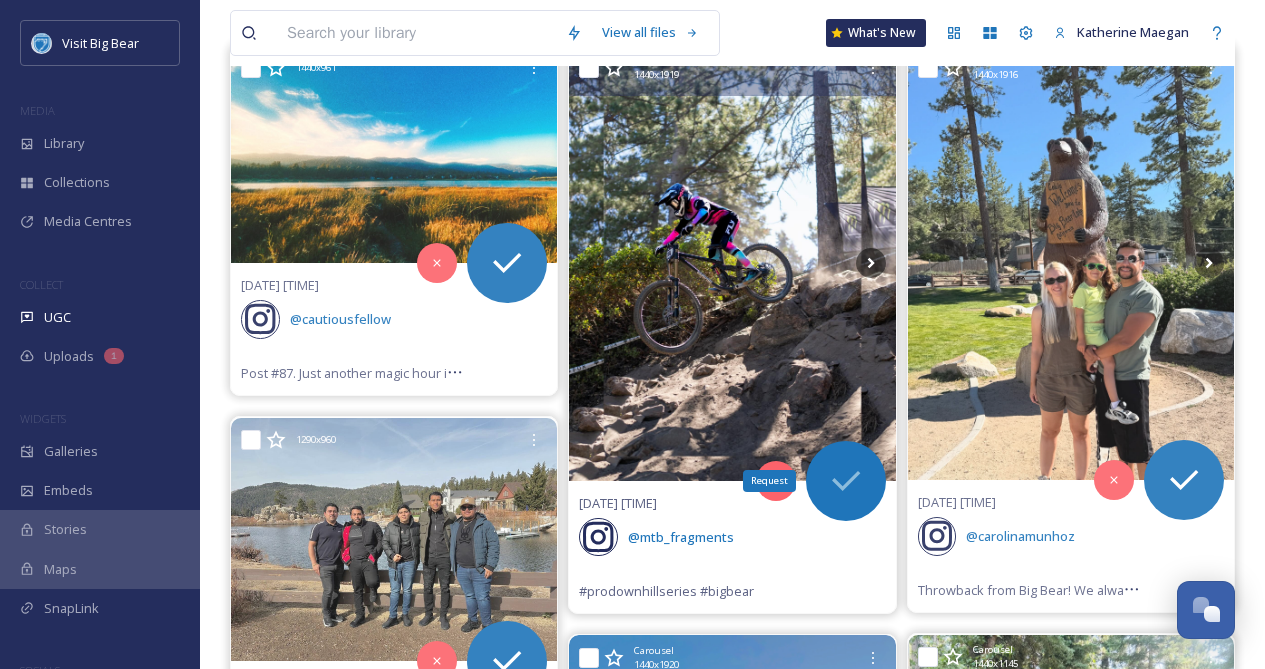 click 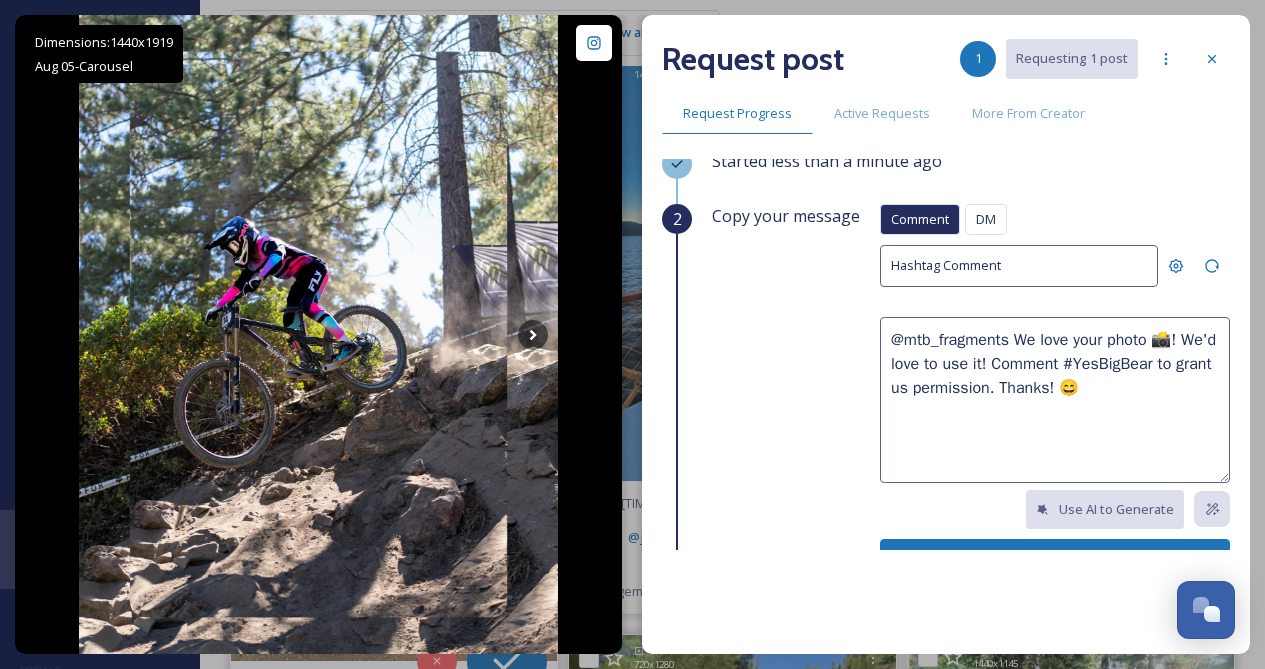 scroll, scrollTop: 0, scrollLeft: 0, axis: both 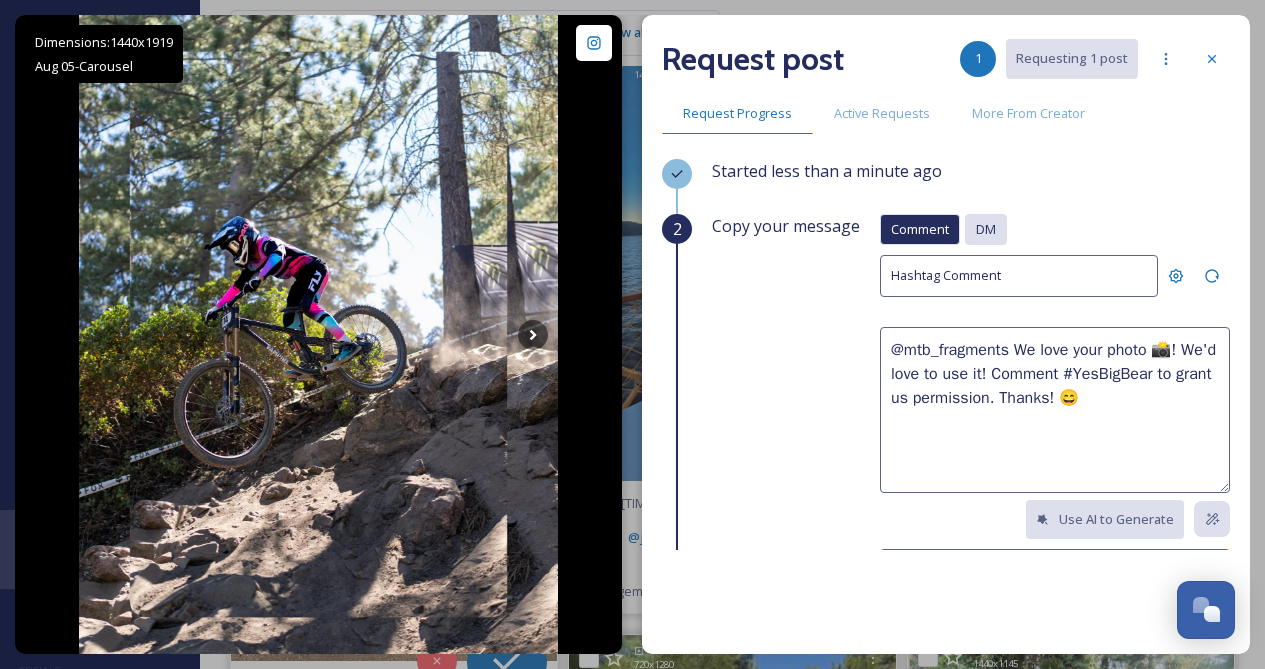 click on "DM" at bounding box center [986, 229] 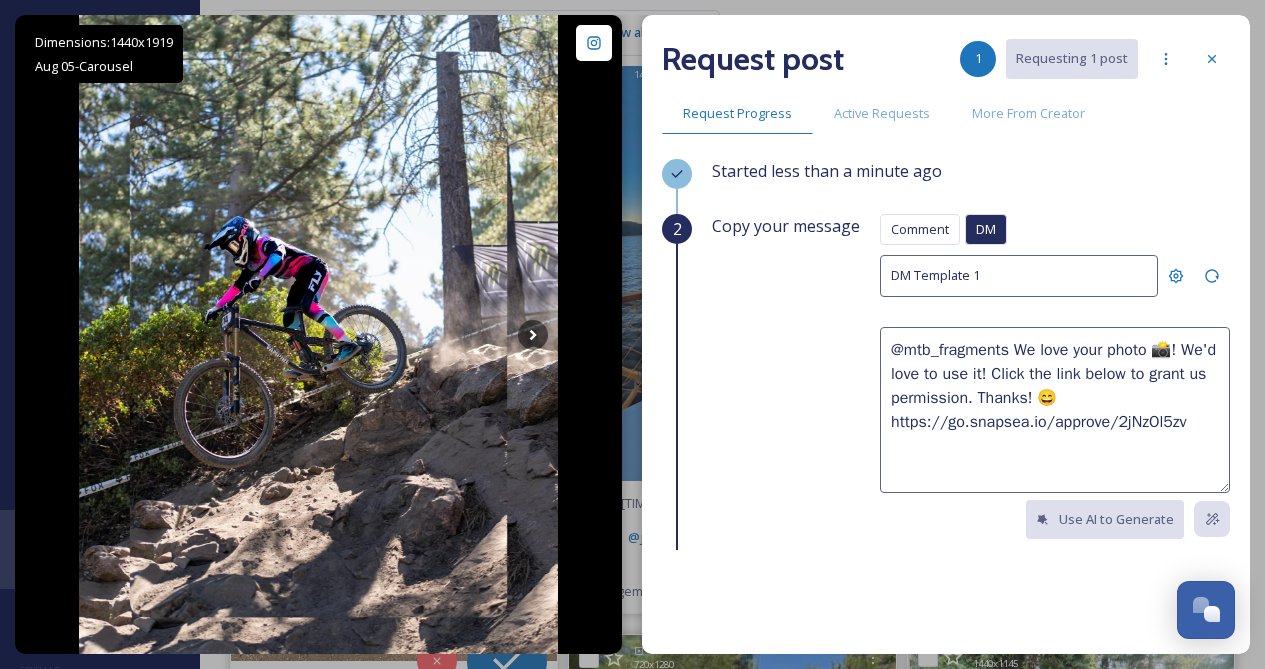 drag, startPoint x: 1009, startPoint y: 349, endPoint x: 1191, endPoint y: 419, distance: 194.99744 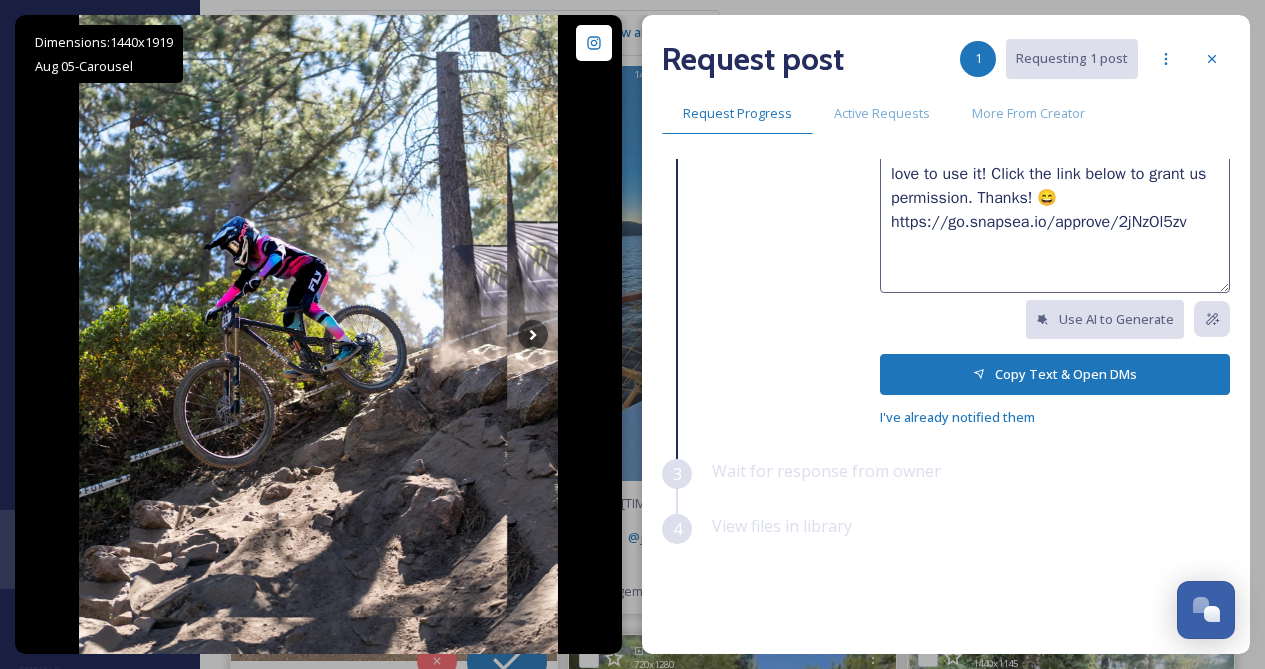 scroll, scrollTop: 212, scrollLeft: 0, axis: vertical 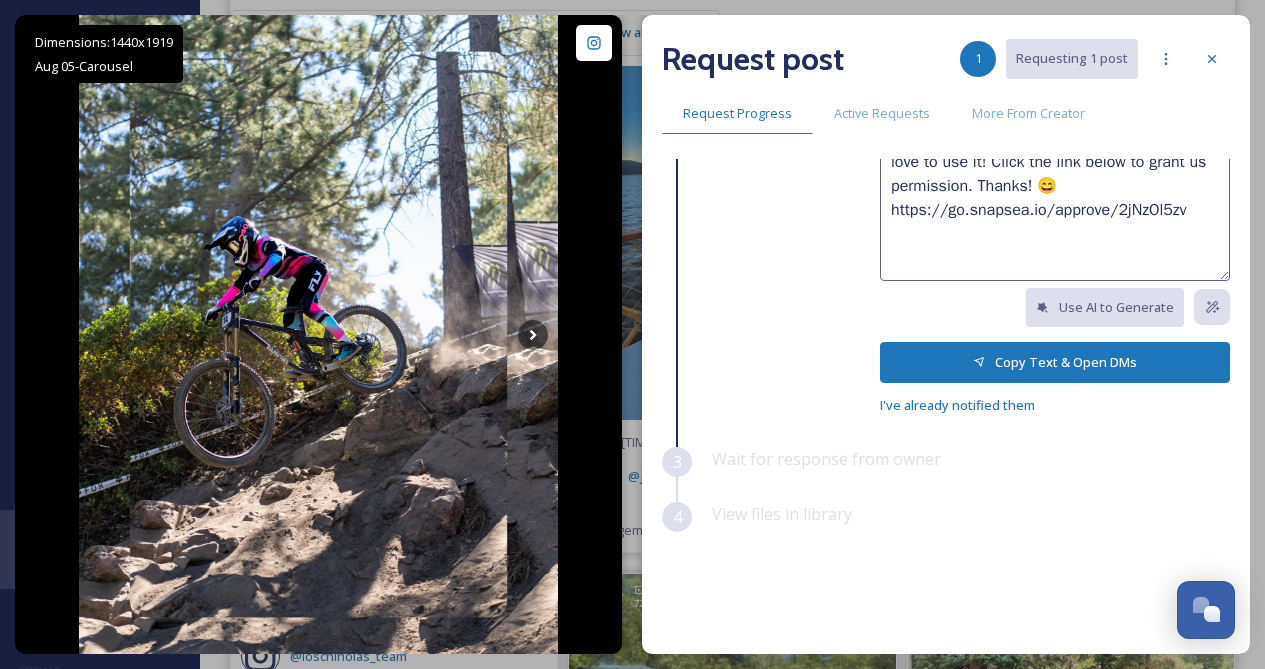 click on "Copy Text & Open DMs" at bounding box center [1055, 362] 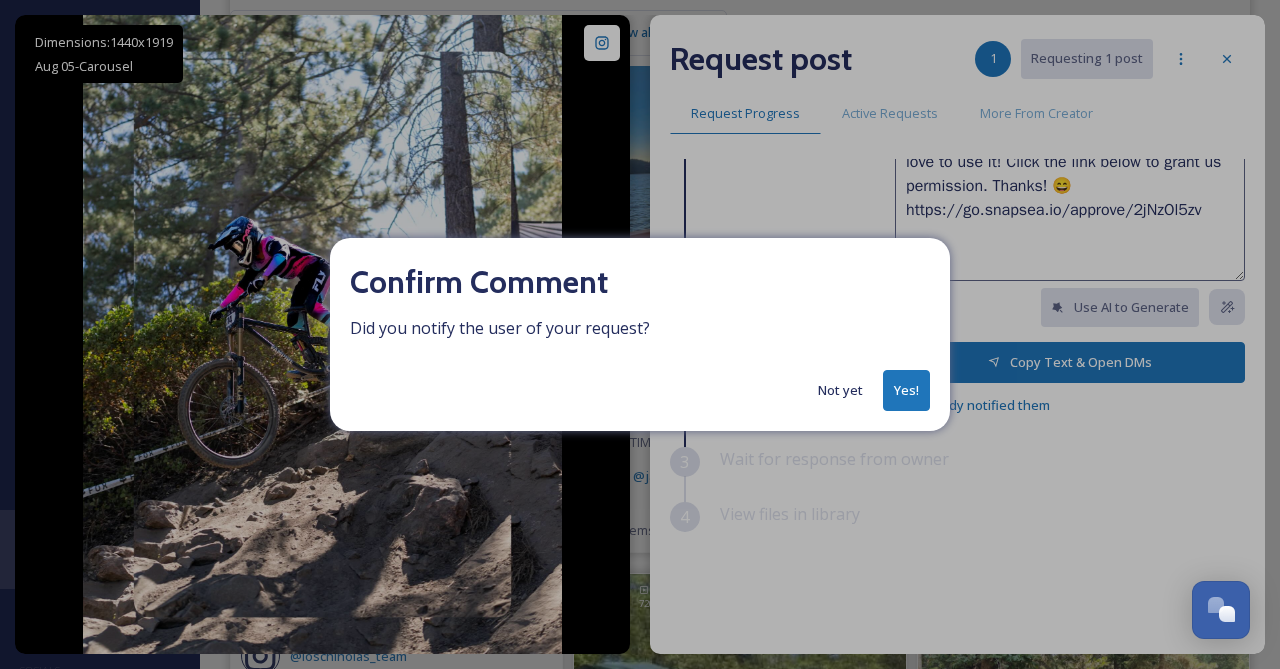 click on "Not yet" at bounding box center [840, 390] 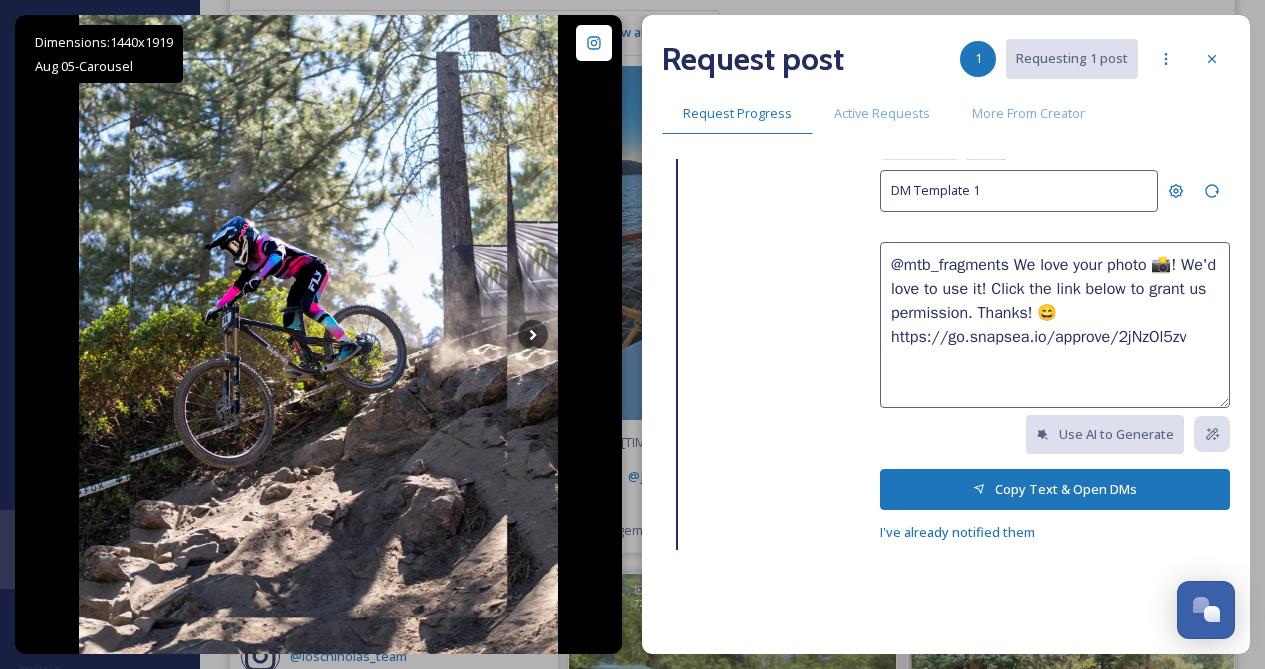 scroll, scrollTop: 0, scrollLeft: 0, axis: both 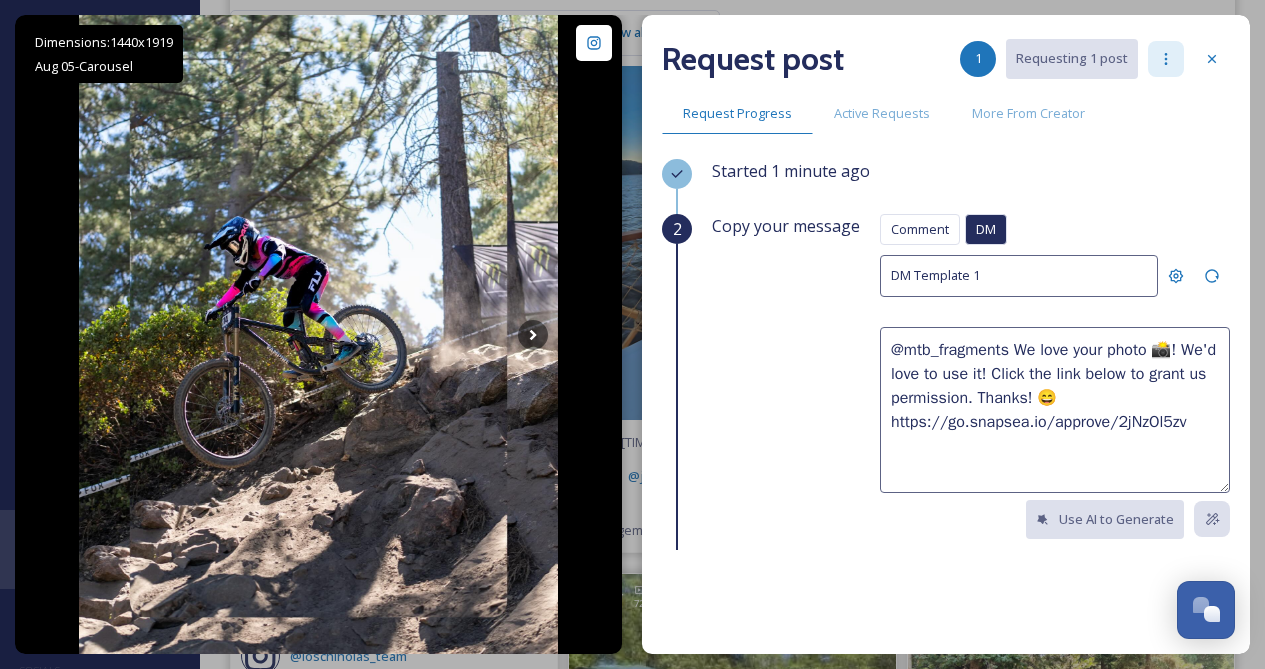 click at bounding box center (1166, 59) 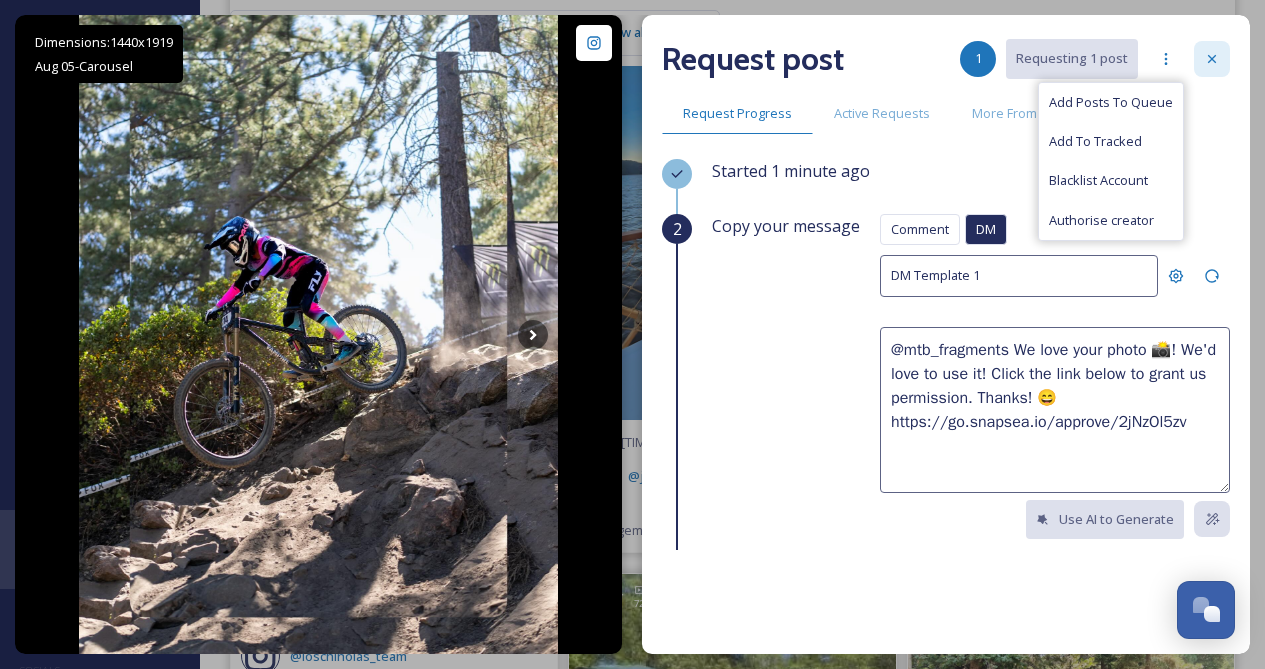 click 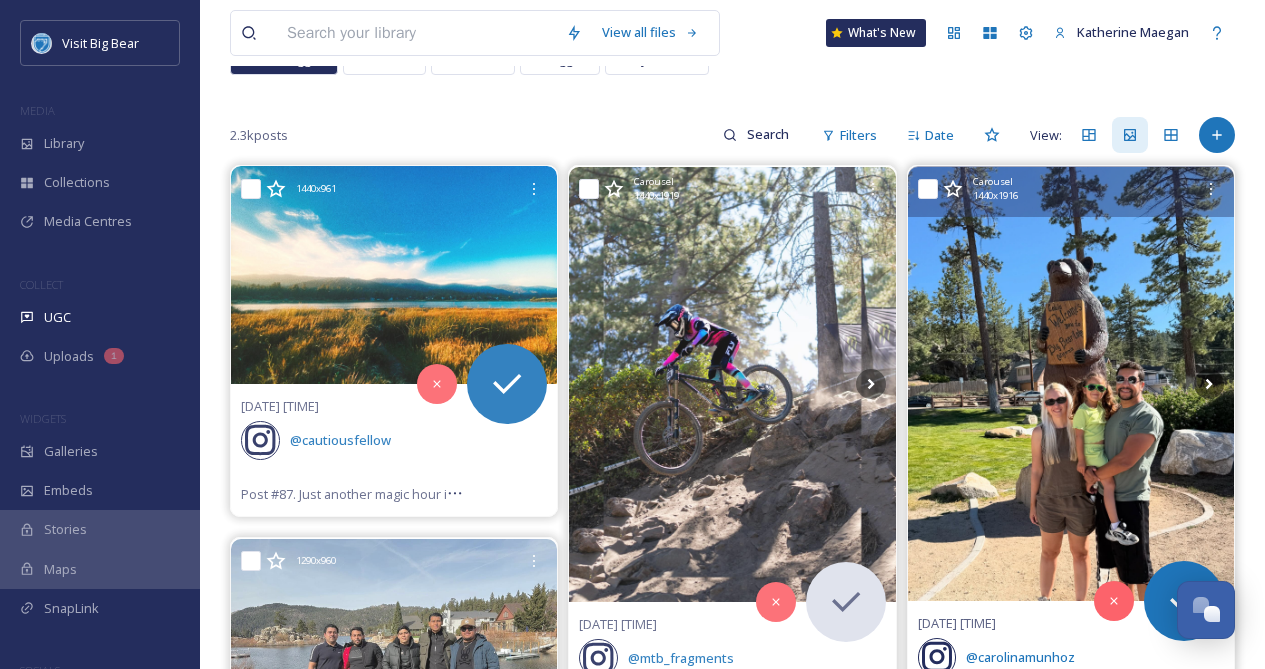 scroll, scrollTop: 0, scrollLeft: 0, axis: both 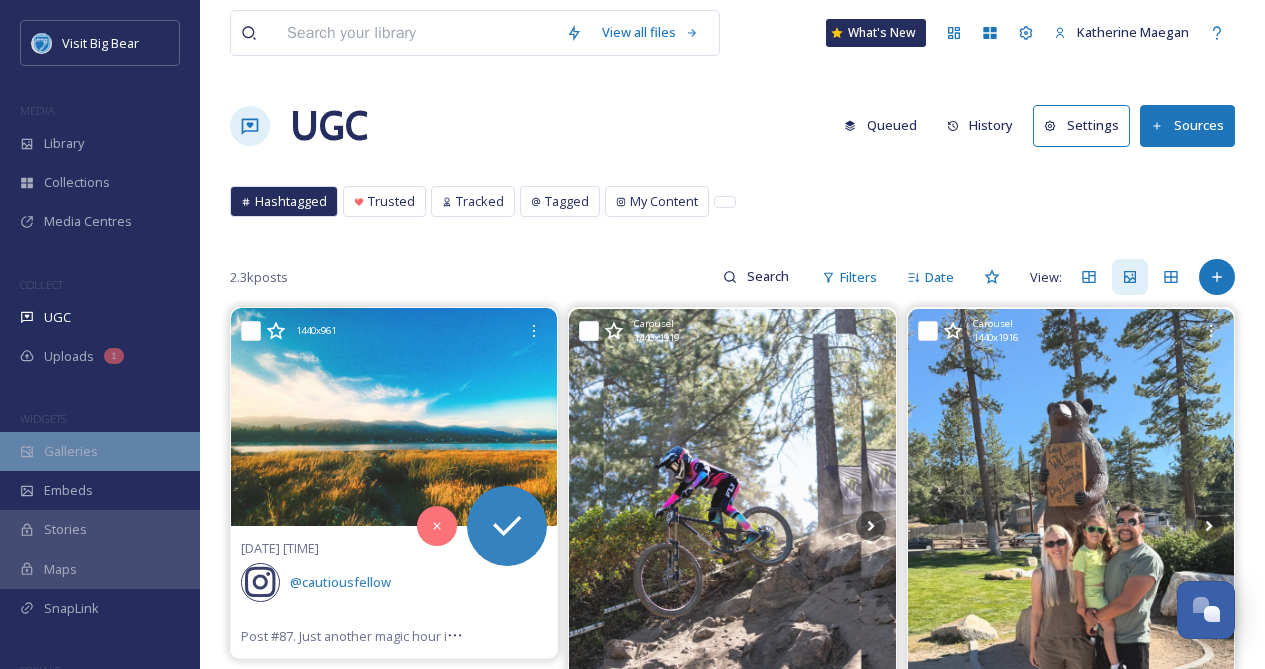 click on "Galleries" at bounding box center (100, 451) 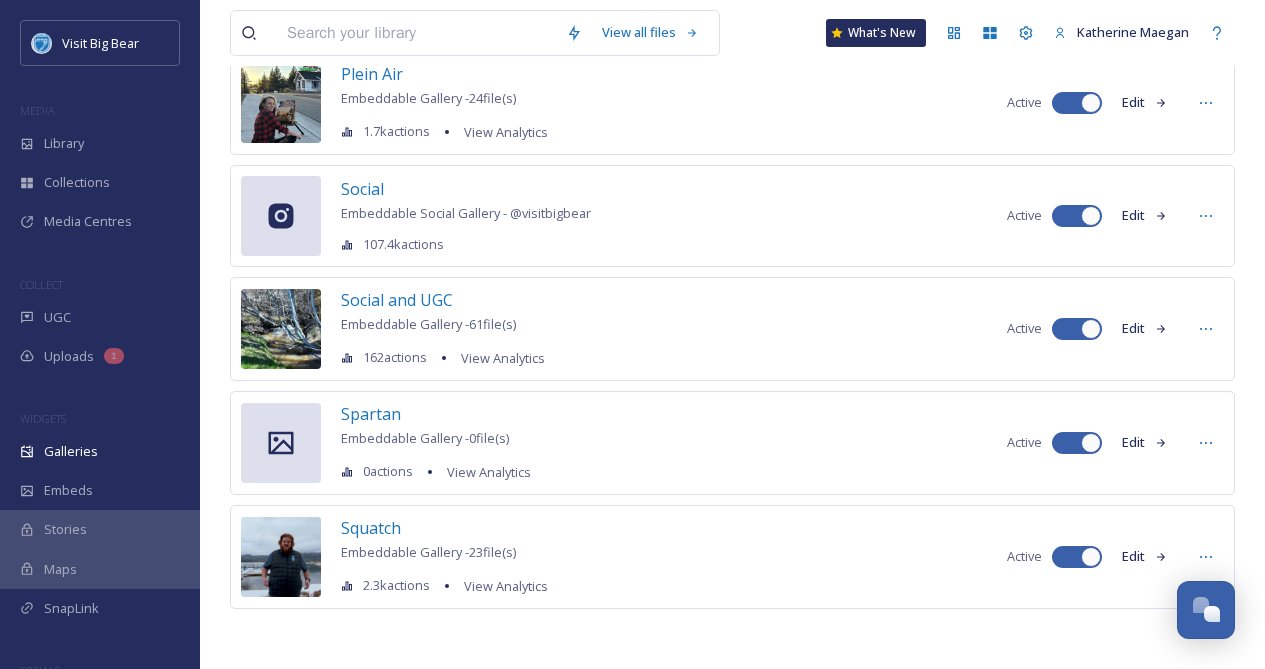 scroll, scrollTop: 0, scrollLeft: 0, axis: both 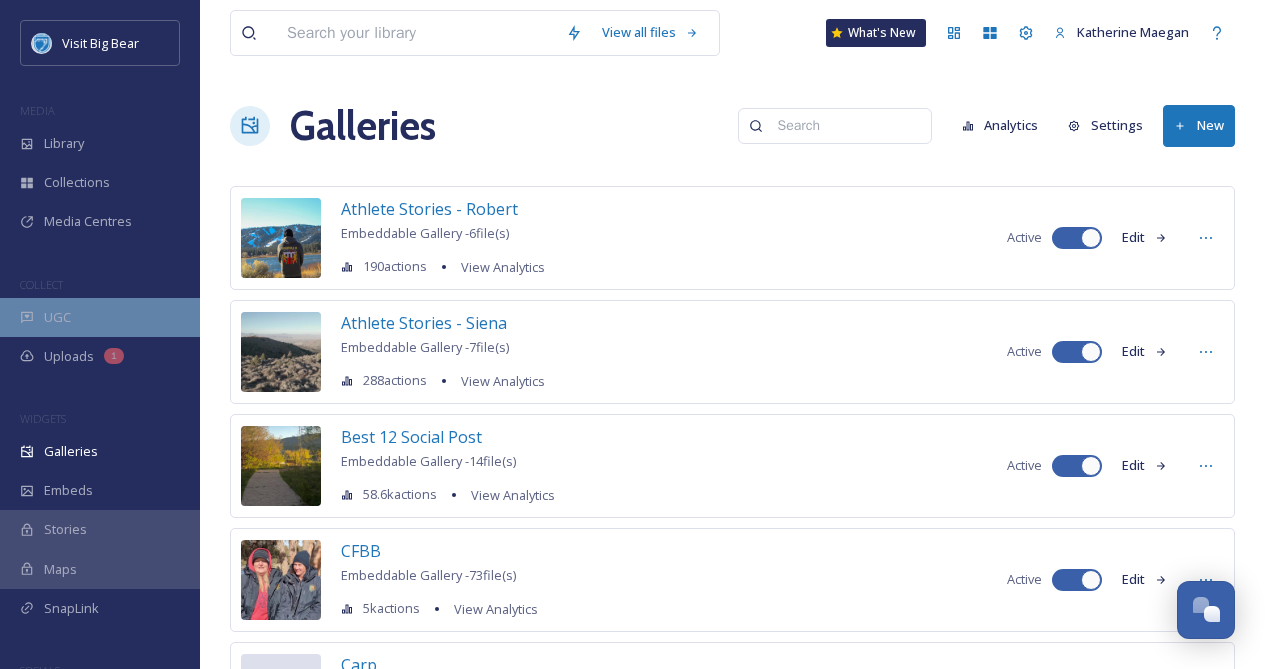 click on "UGC" at bounding box center [100, 317] 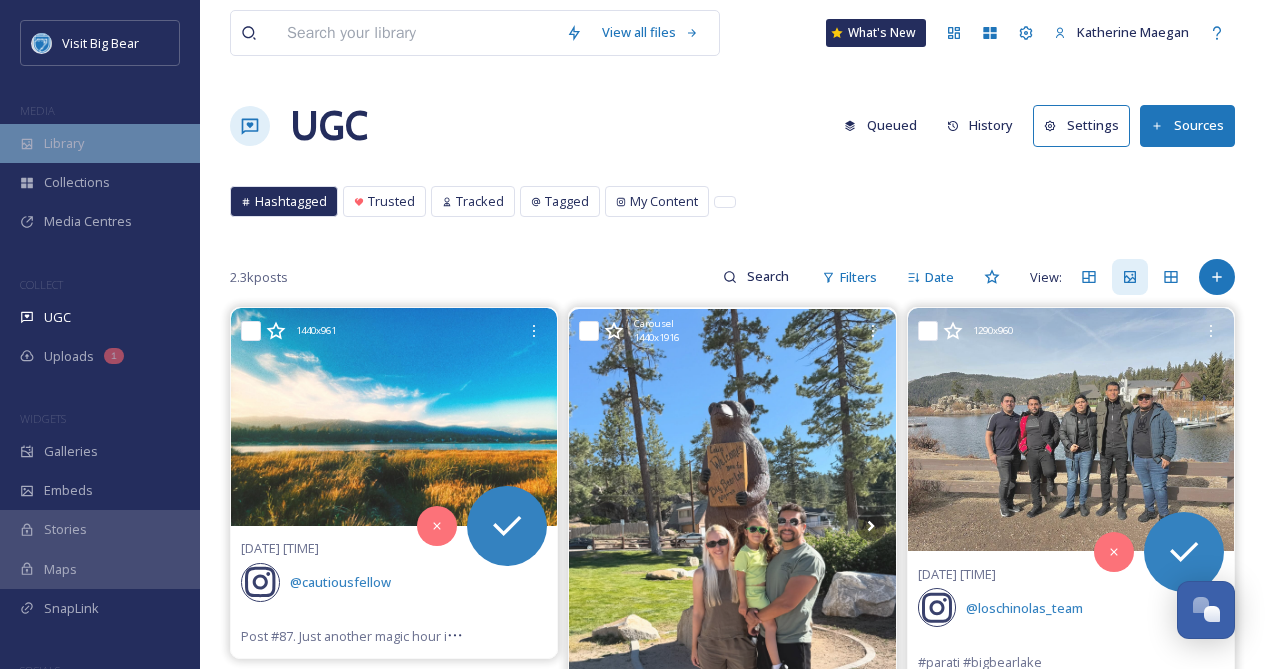 click on "Library" at bounding box center [100, 143] 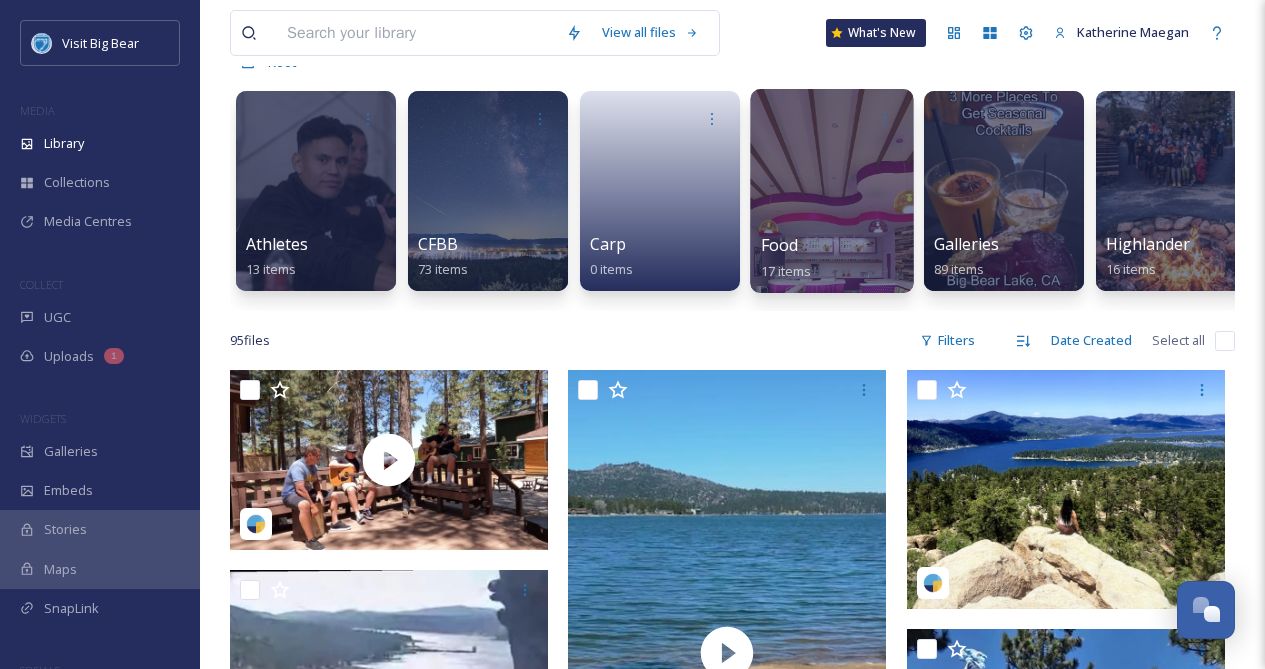 scroll, scrollTop: 112, scrollLeft: 0, axis: vertical 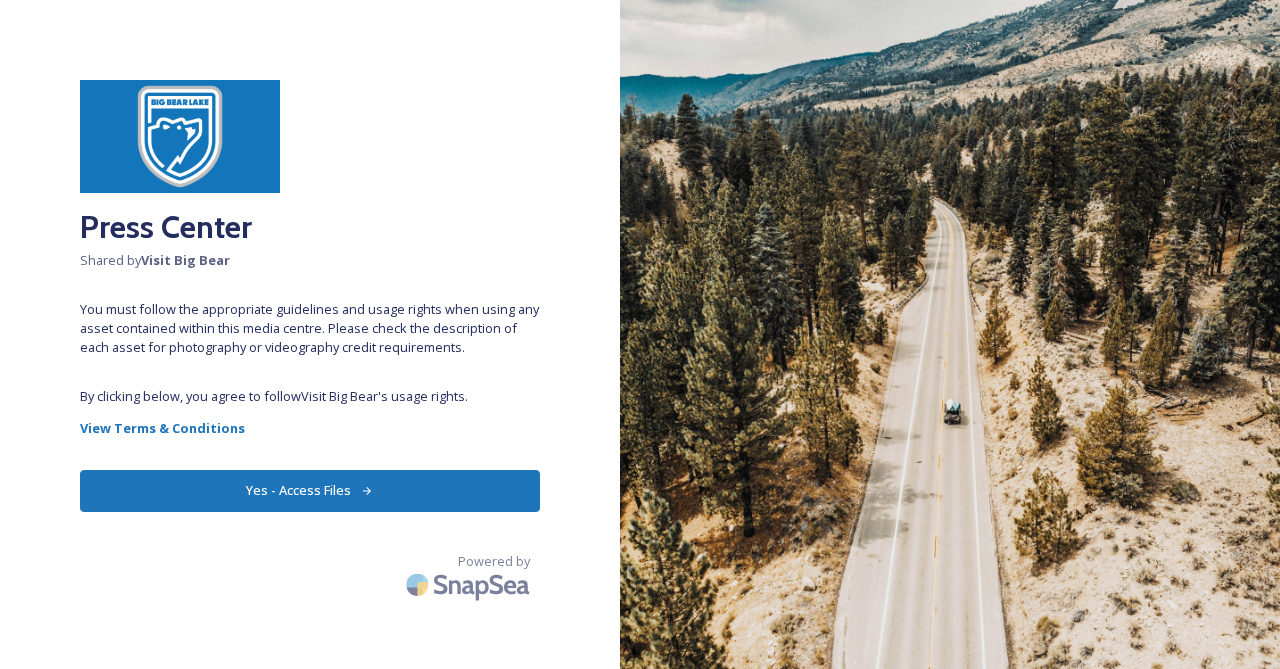 click on "Press Center Shared by Visit [CITY] You must follow the appropriate guidelines and usage rights when using any asset contained within this media centre. Please check the description of each asset for photography or videography credit requirements. By clicking below, you agree to follow Visit [CITY]'s usage rights. View Terms & Conditions Yes - Access Files Powered by" at bounding box center (310, 334) 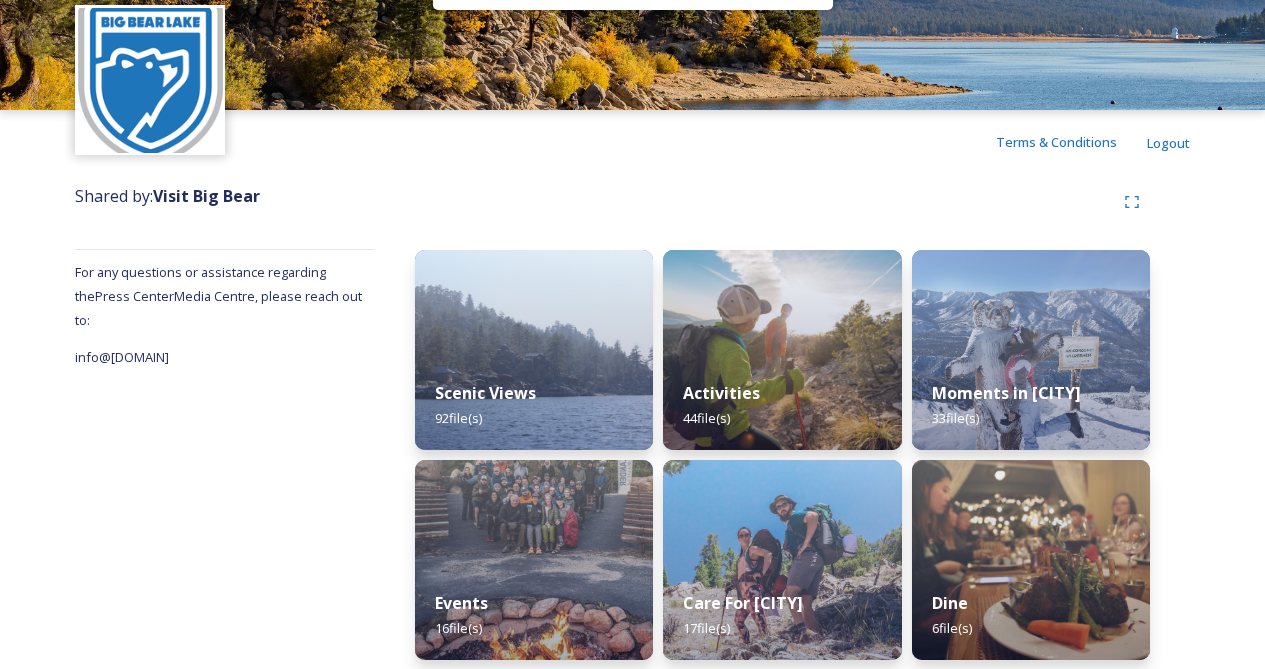 scroll, scrollTop: 81, scrollLeft: 0, axis: vertical 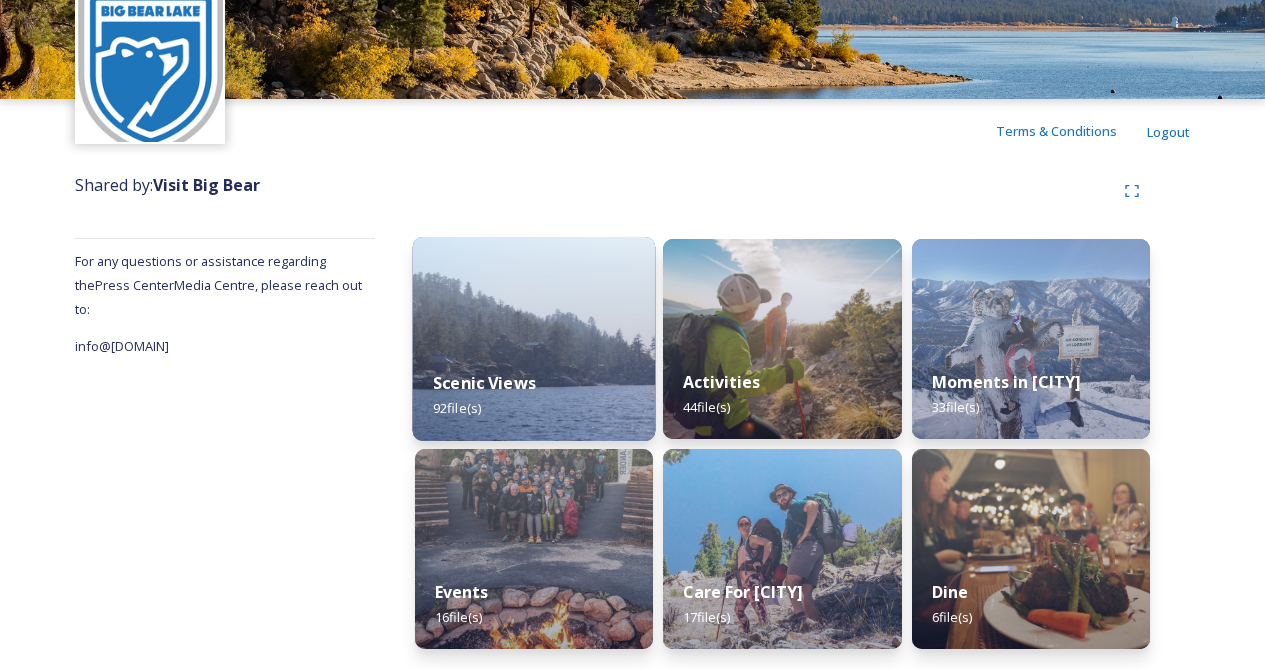 click on "Scenic Views 92  file(s)" at bounding box center (534, 395) 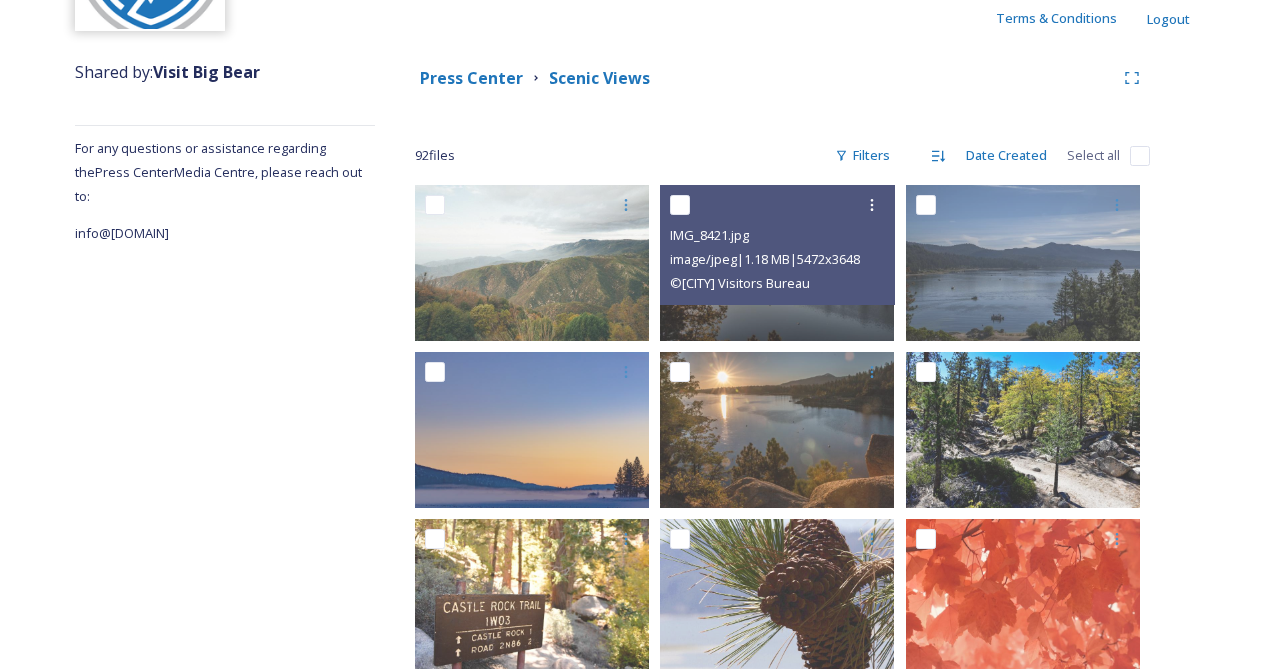 scroll, scrollTop: 0, scrollLeft: 0, axis: both 